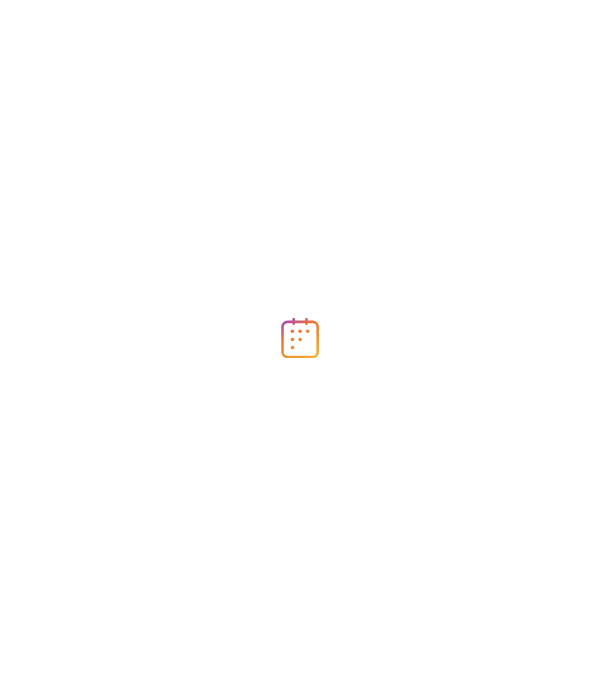 scroll, scrollTop: 0, scrollLeft: 0, axis: both 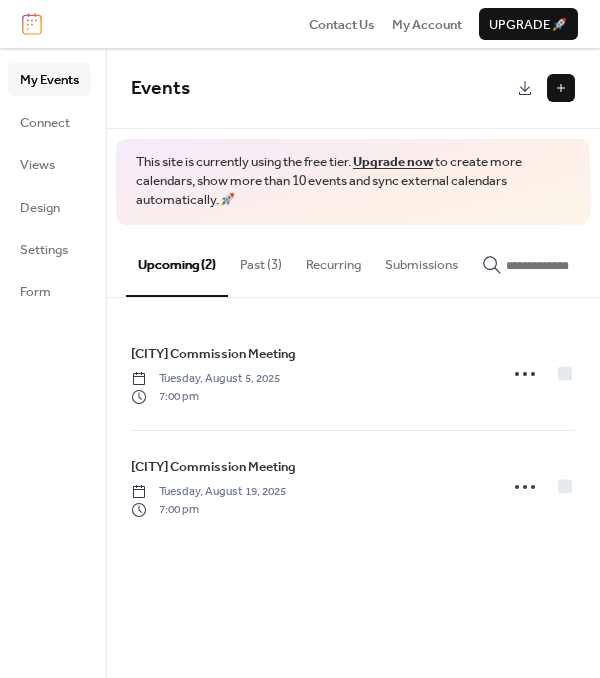 click on "Past (3)" at bounding box center [261, 260] 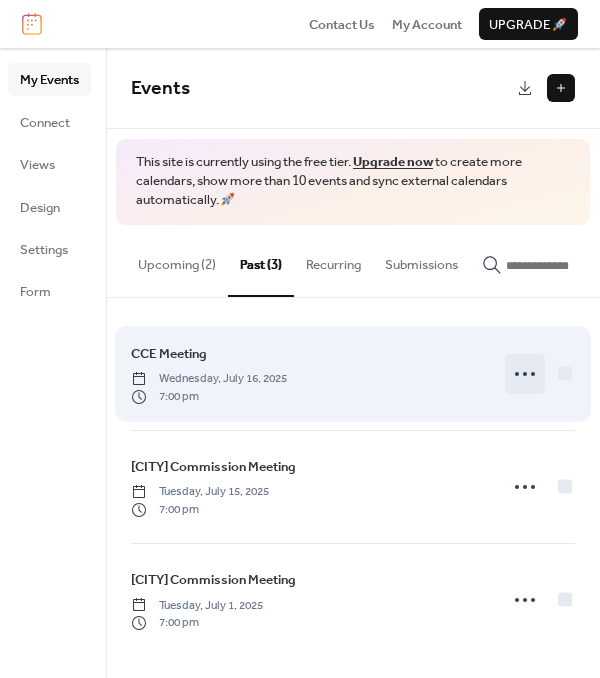 click 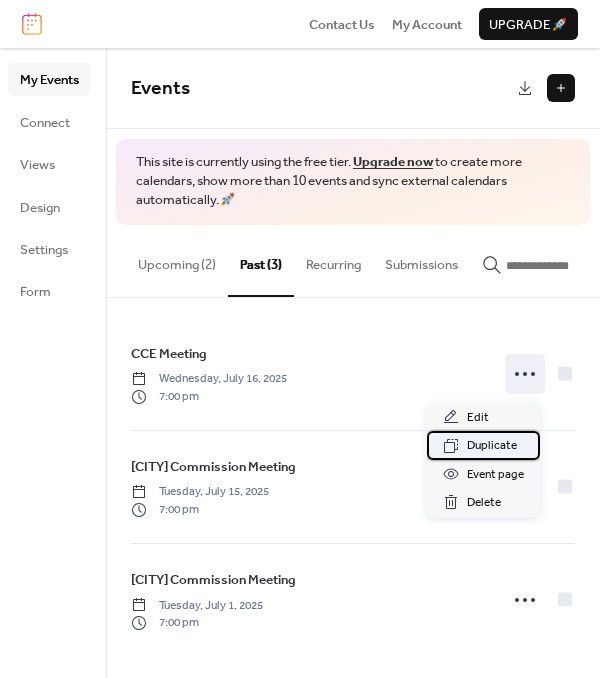 click on "Duplicate" at bounding box center (492, 446) 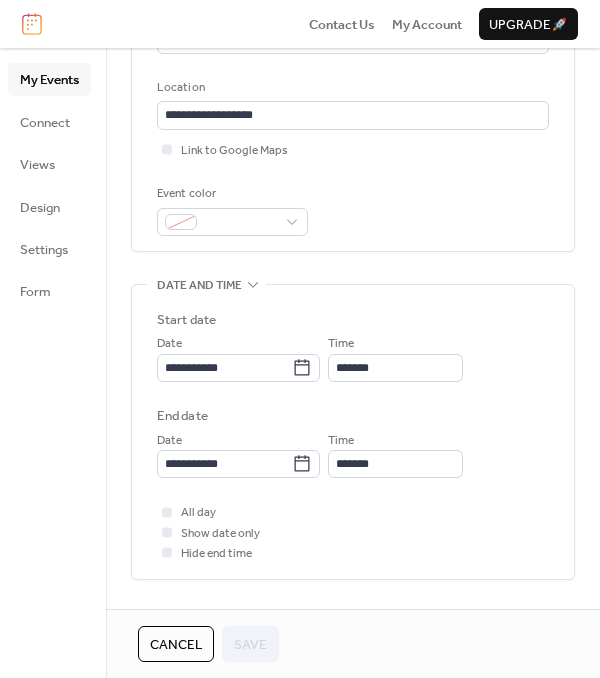scroll, scrollTop: 400, scrollLeft: 0, axis: vertical 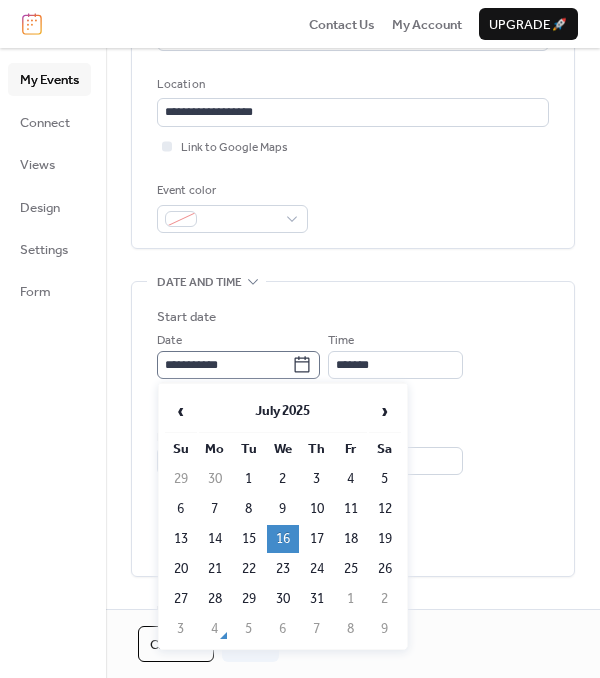 click 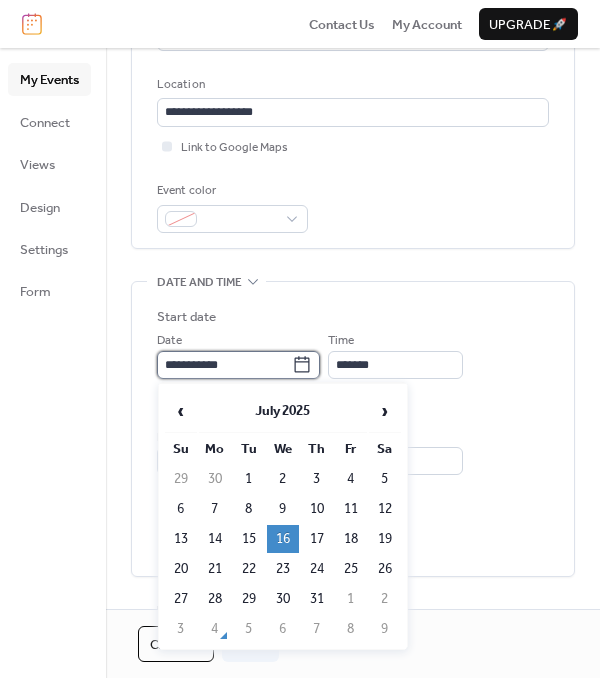 click on "**********" at bounding box center [224, 365] 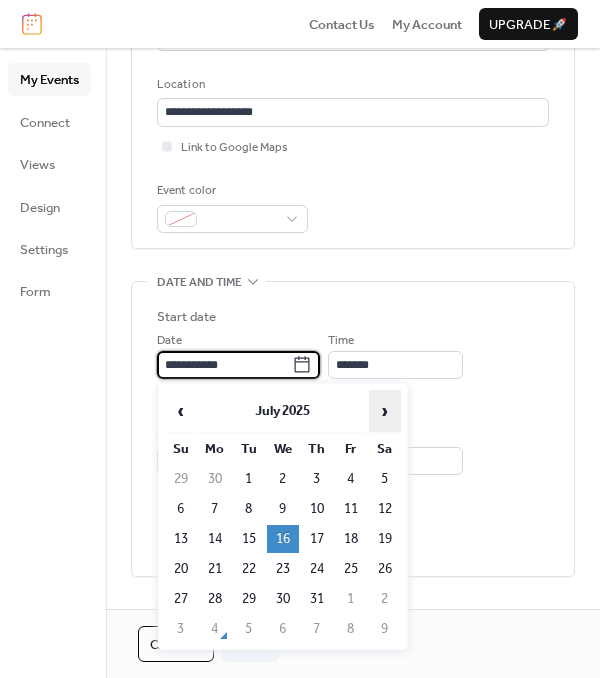 click on "›" at bounding box center (385, 411) 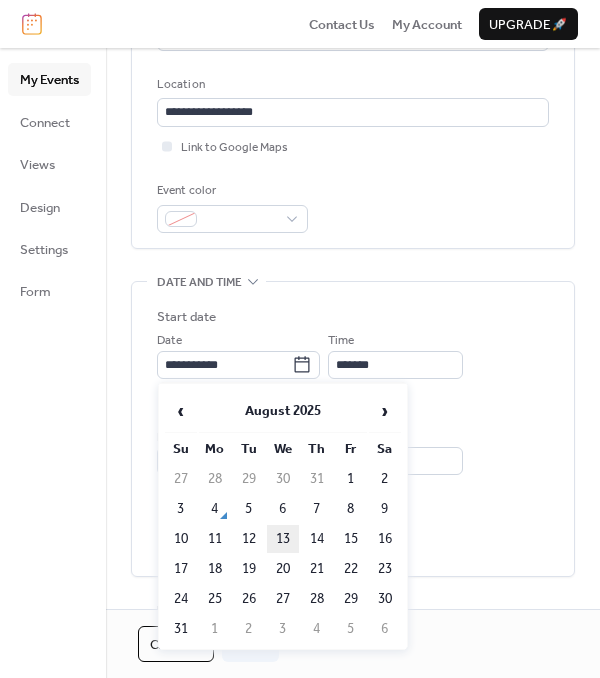 click on "13" at bounding box center (283, 539) 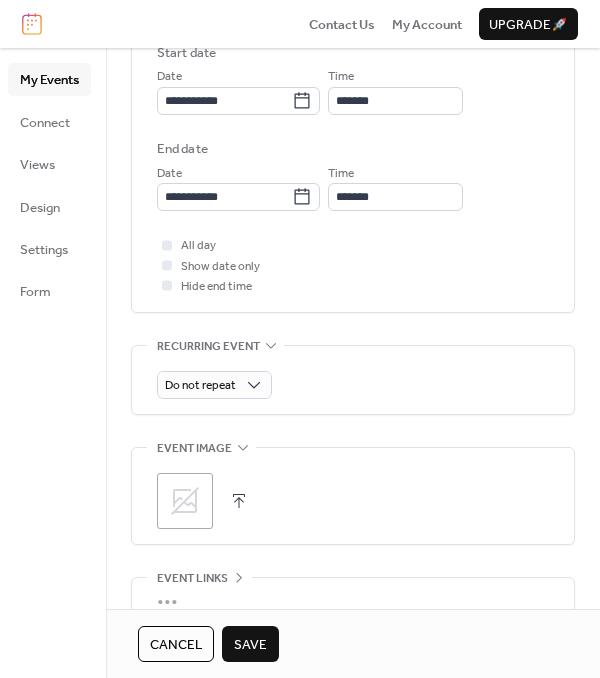 scroll, scrollTop: 666, scrollLeft: 0, axis: vertical 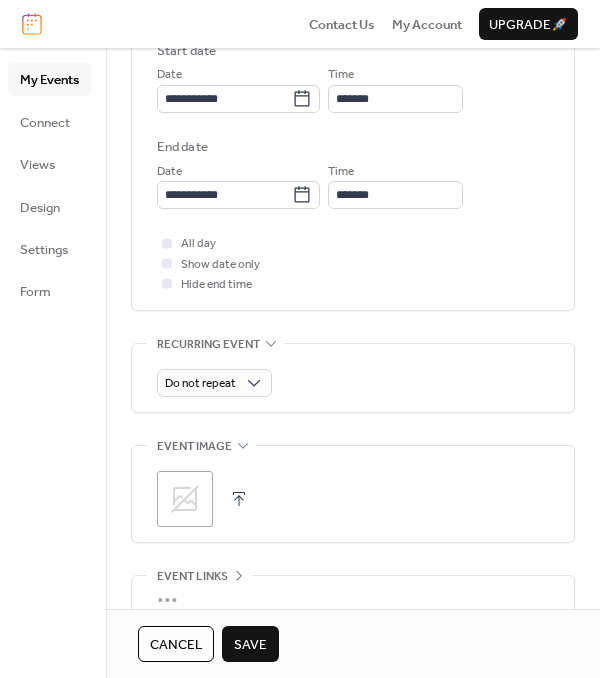 drag, startPoint x: 233, startPoint y: 645, endPoint x: 240, endPoint y: 653, distance: 10.630146 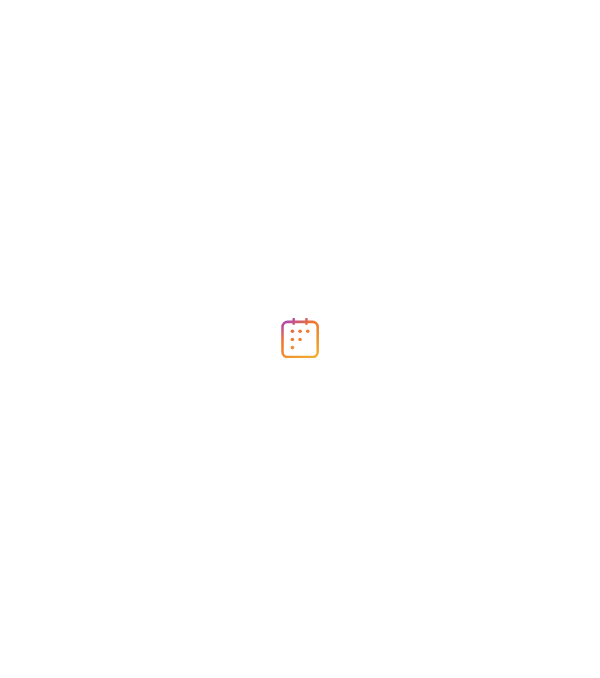 scroll, scrollTop: 0, scrollLeft: 0, axis: both 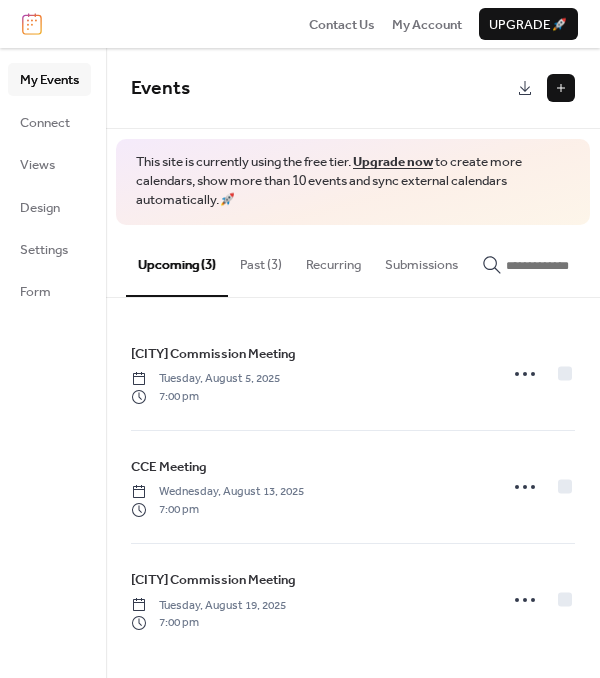 click at bounding box center (561, 88) 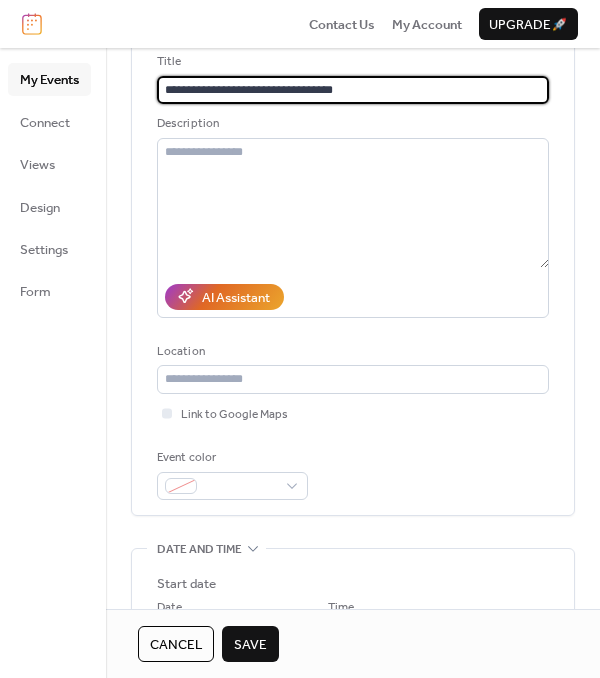 scroll, scrollTop: 266, scrollLeft: 0, axis: vertical 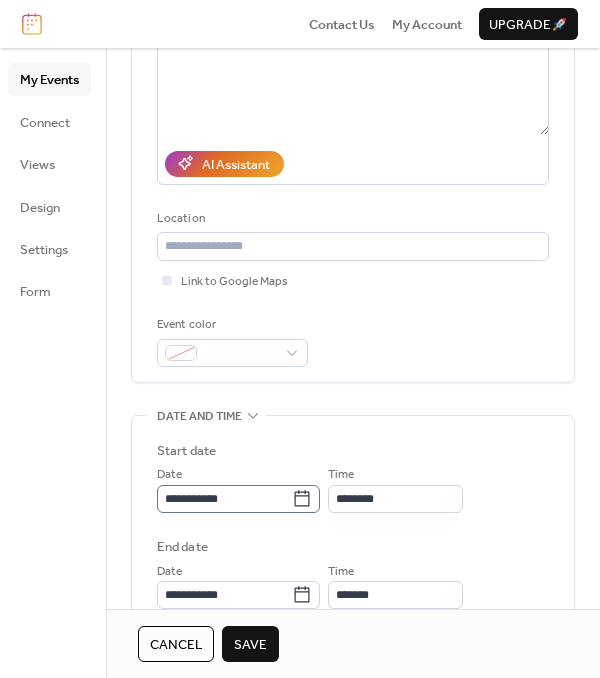 type on "**********" 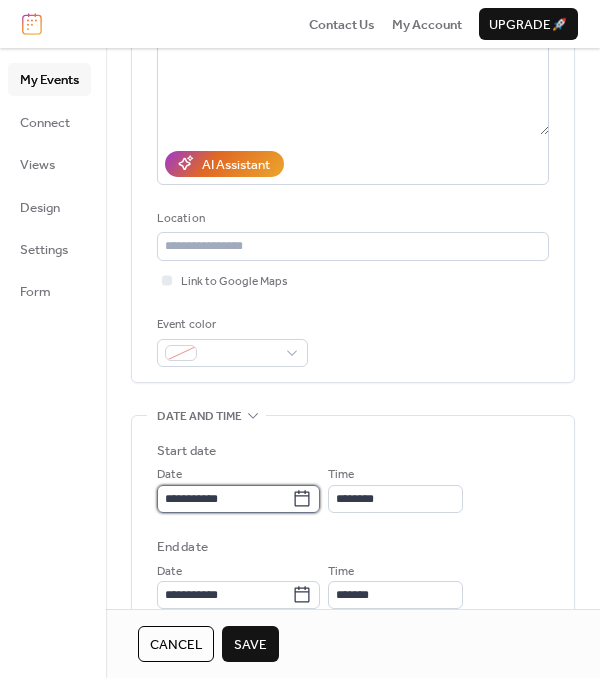 click on "**********" at bounding box center [224, 499] 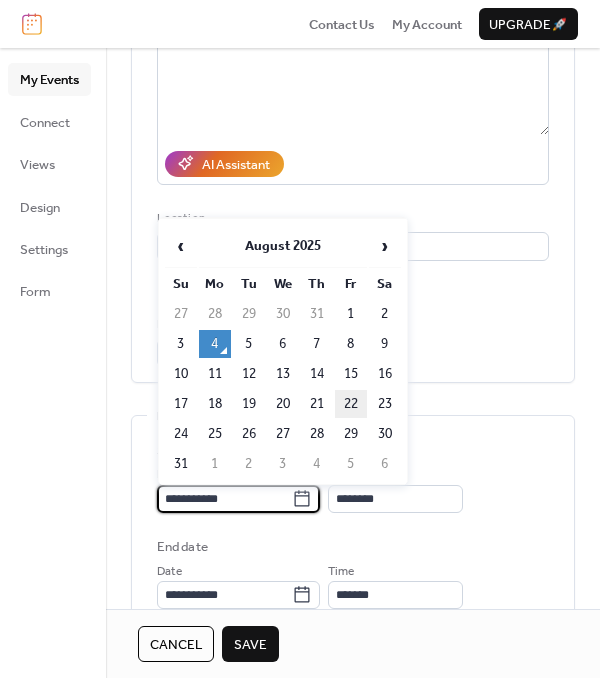 click on "22" at bounding box center (351, 404) 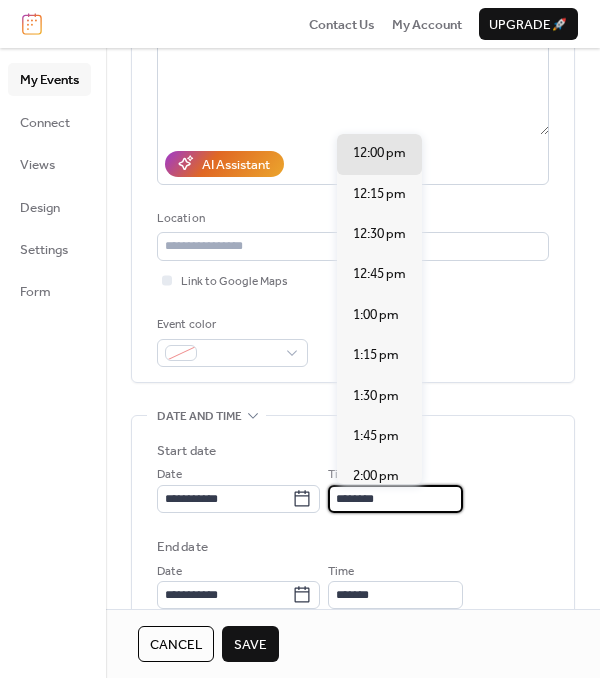 click on "********" at bounding box center (395, 499) 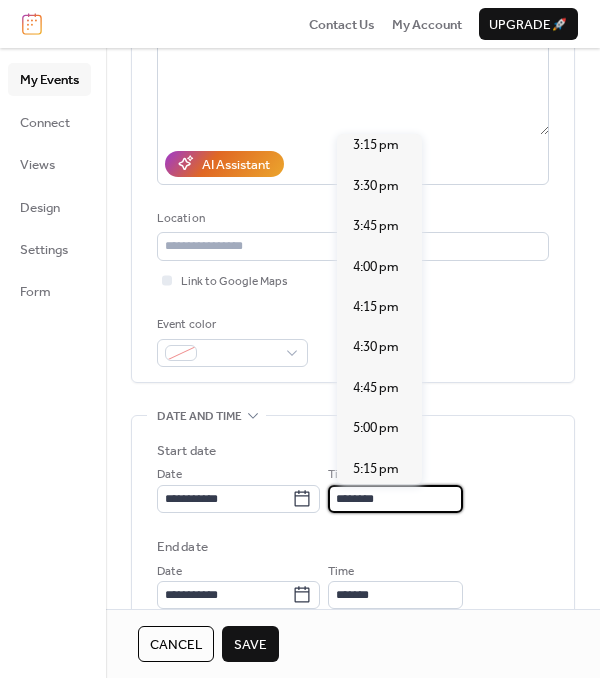 scroll, scrollTop: 2605, scrollLeft: 0, axis: vertical 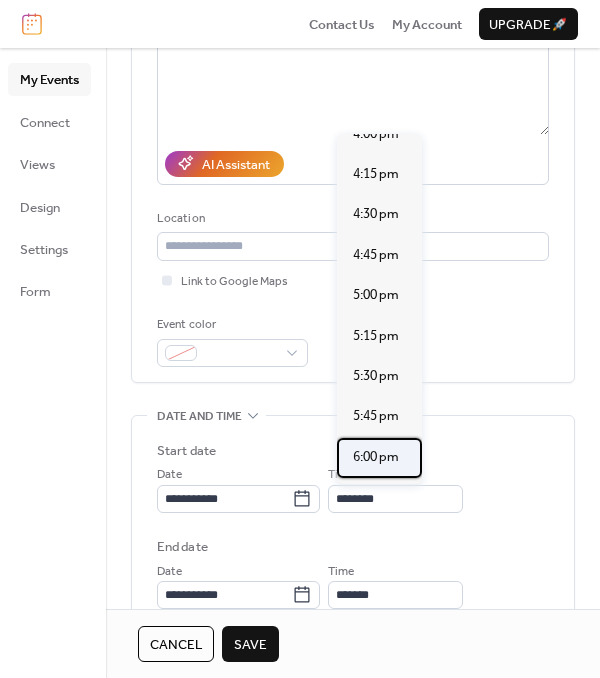 click on "6:00 pm" at bounding box center [376, 457] 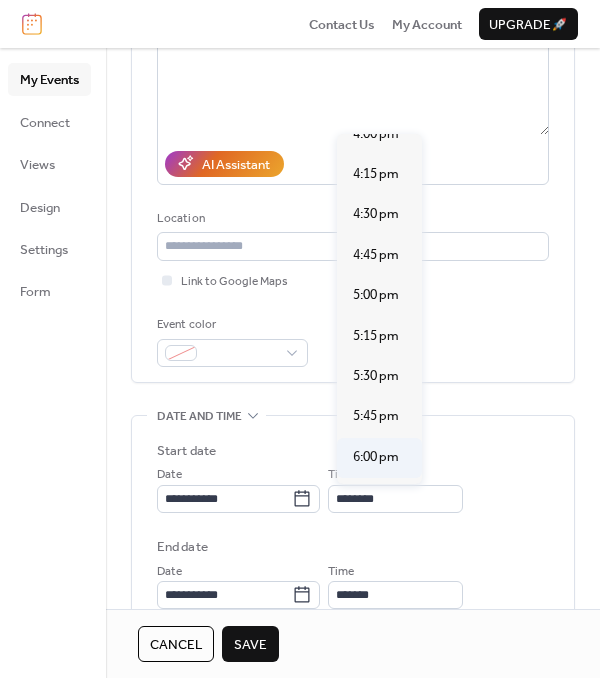 type on "*******" 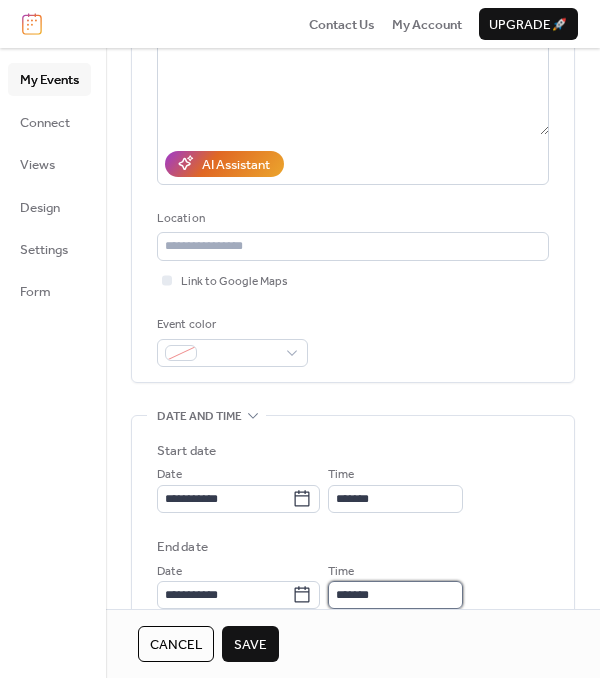 click on "*******" at bounding box center (395, 595) 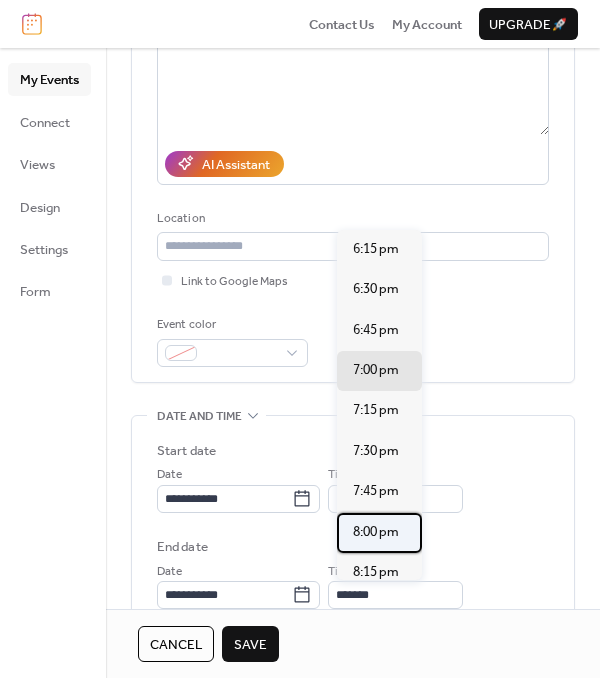 click on "8:00 pm" at bounding box center [376, 532] 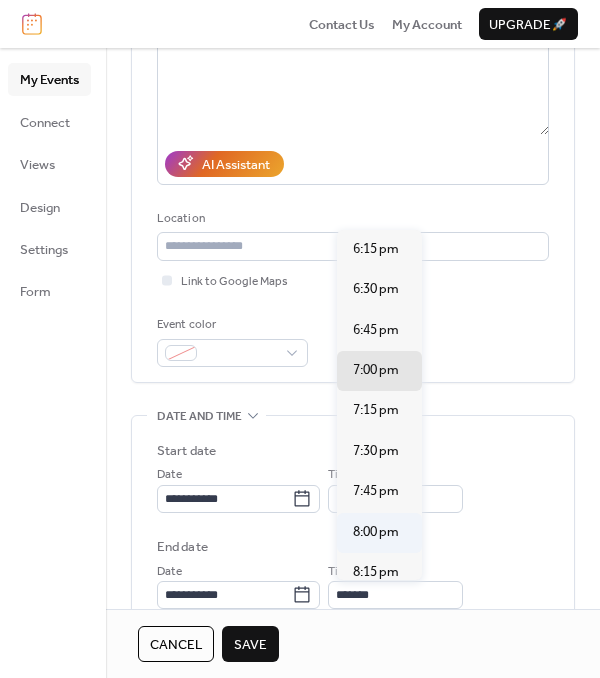 type on "*******" 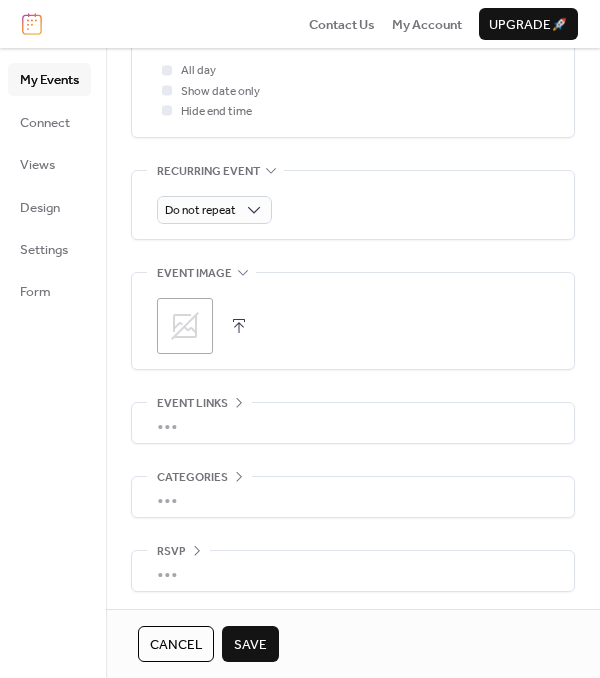 scroll, scrollTop: 840, scrollLeft: 0, axis: vertical 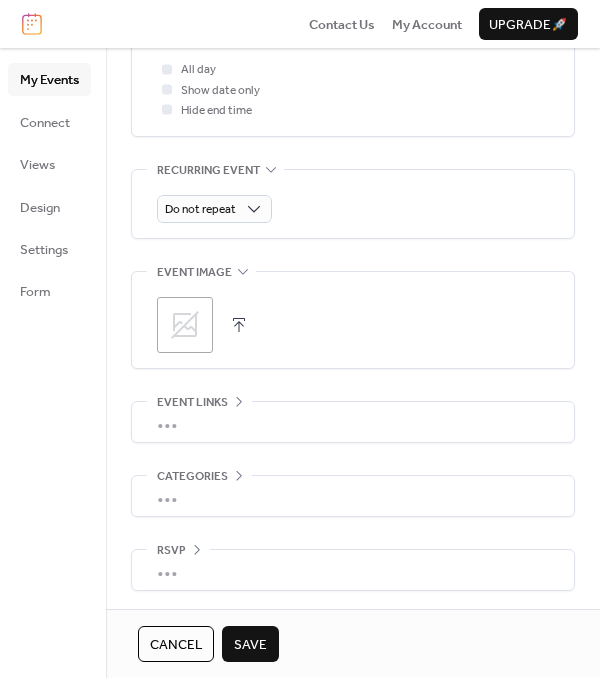 click on "•••" at bounding box center (353, 570) 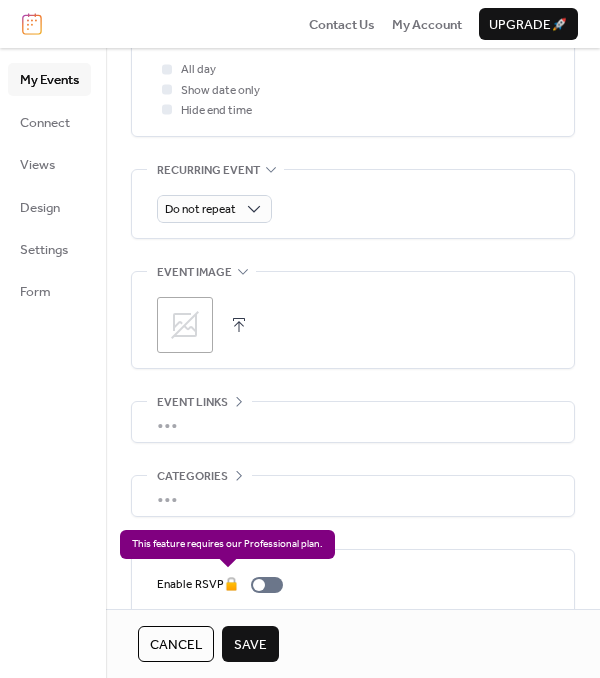 click on "Enable RSVP  🔒" at bounding box center (224, 585) 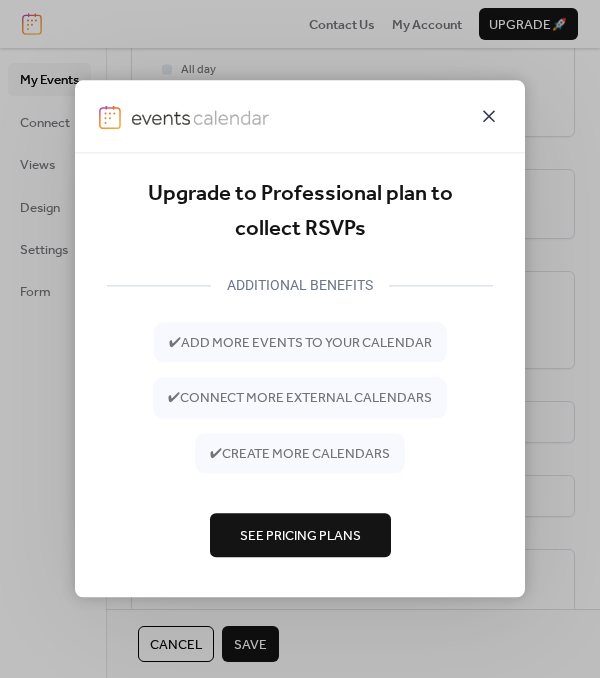 click 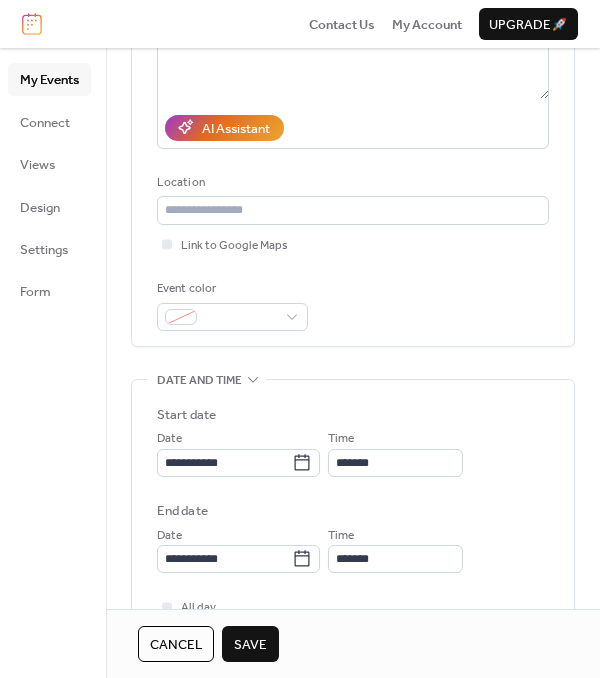 scroll, scrollTop: 238, scrollLeft: 0, axis: vertical 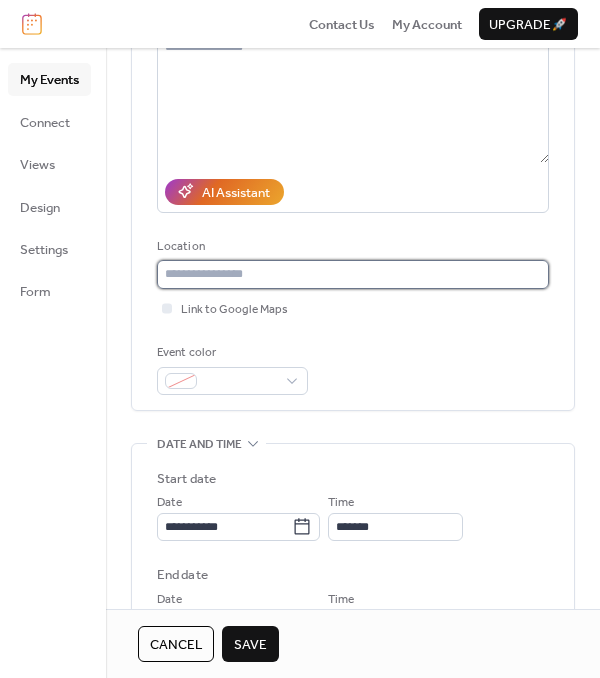 click at bounding box center (353, 274) 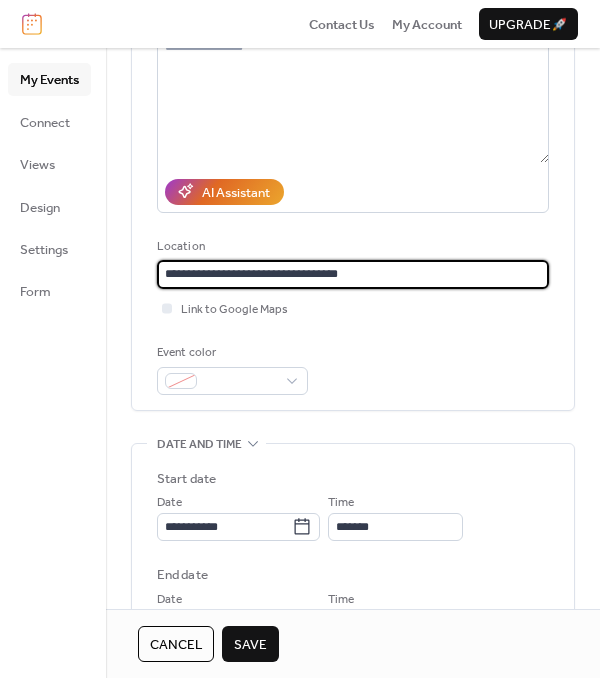 type on "**********" 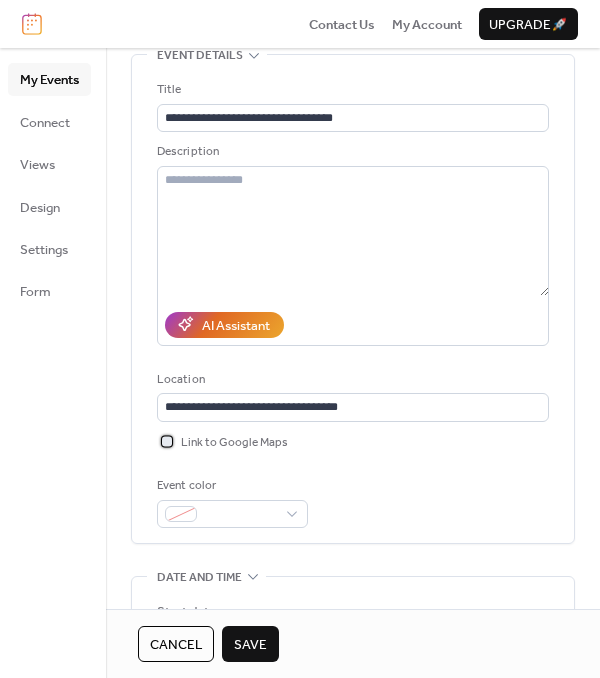 scroll, scrollTop: 104, scrollLeft: 0, axis: vertical 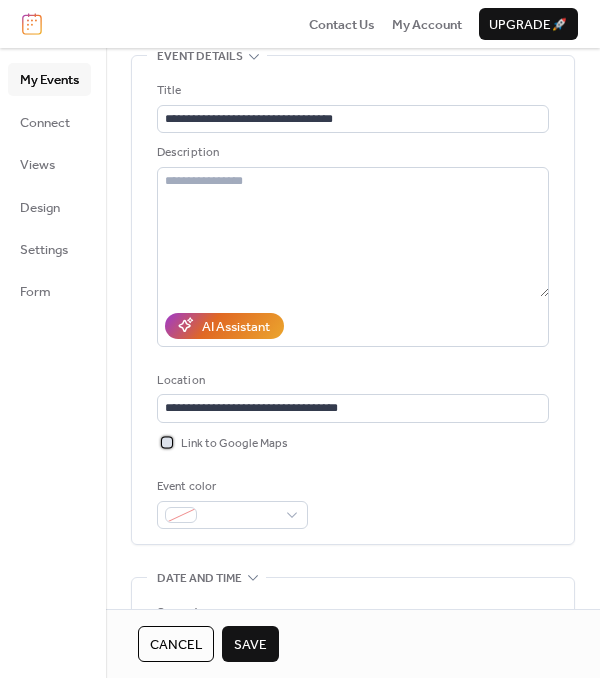 click at bounding box center (167, 442) 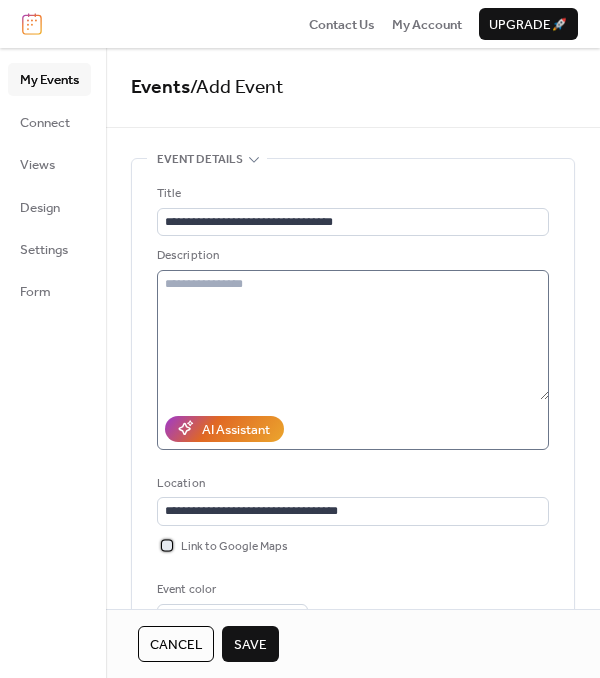 scroll, scrollTop: 0, scrollLeft: 0, axis: both 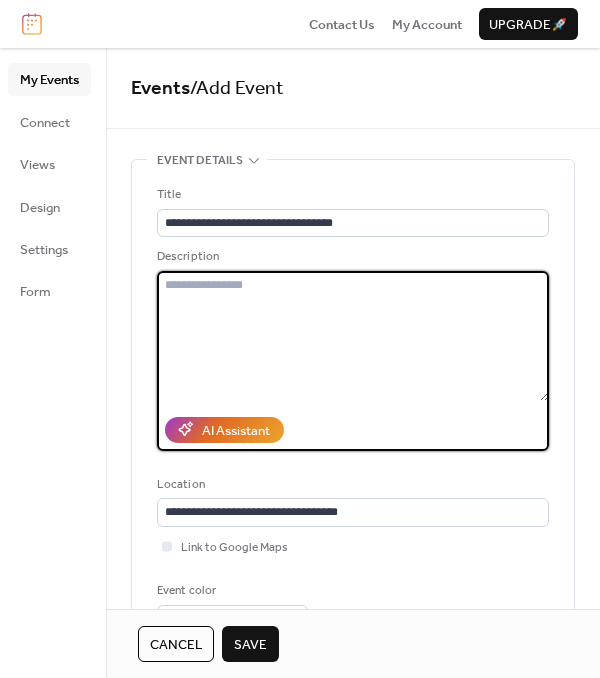 click at bounding box center [353, 336] 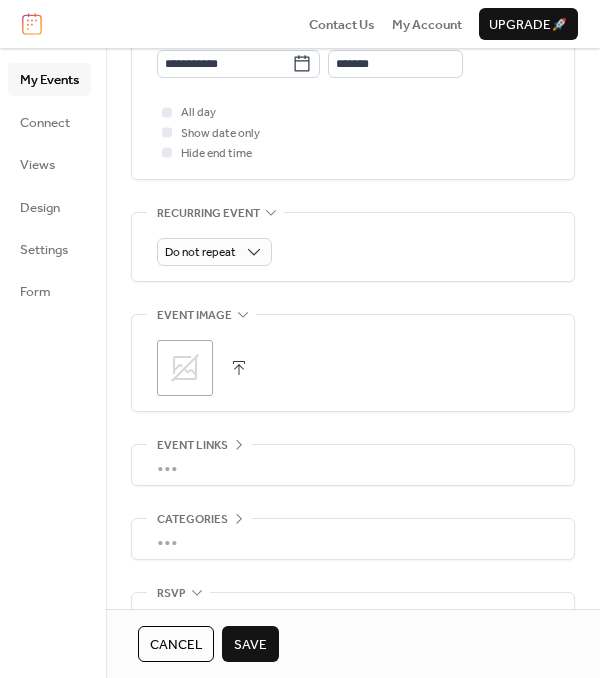 scroll, scrollTop: 800, scrollLeft: 0, axis: vertical 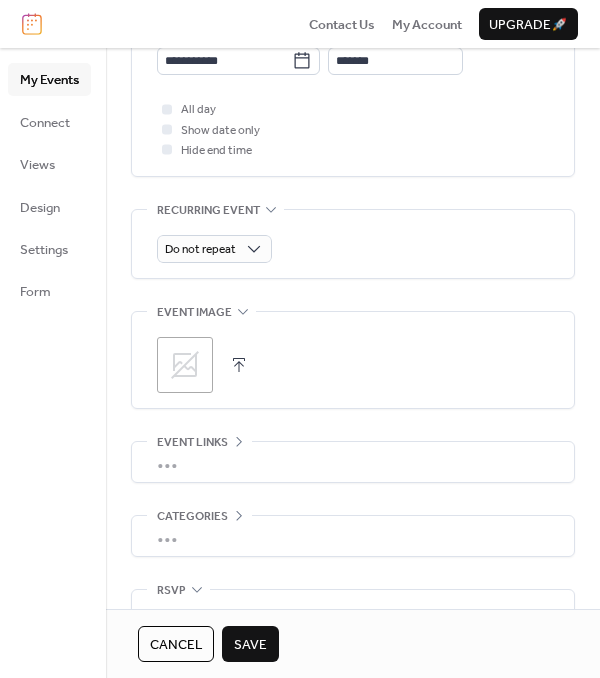 click on "•••" at bounding box center (353, 462) 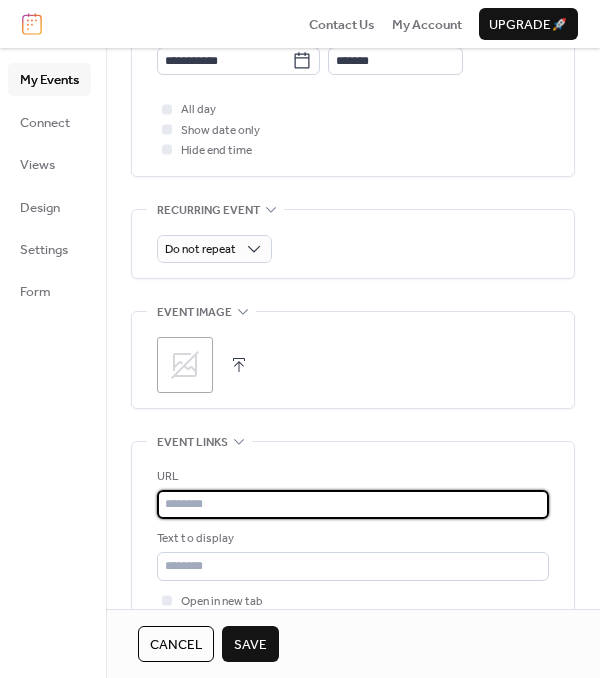 paste on "**********" 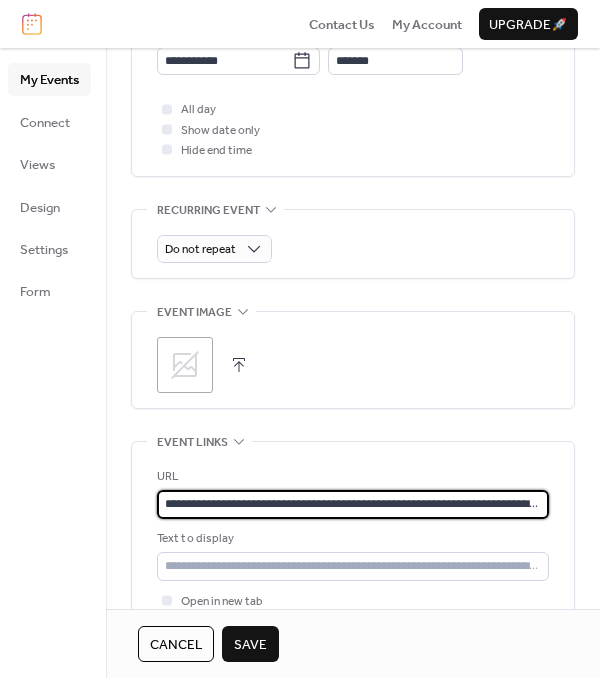 scroll, scrollTop: 0, scrollLeft: 244, axis: horizontal 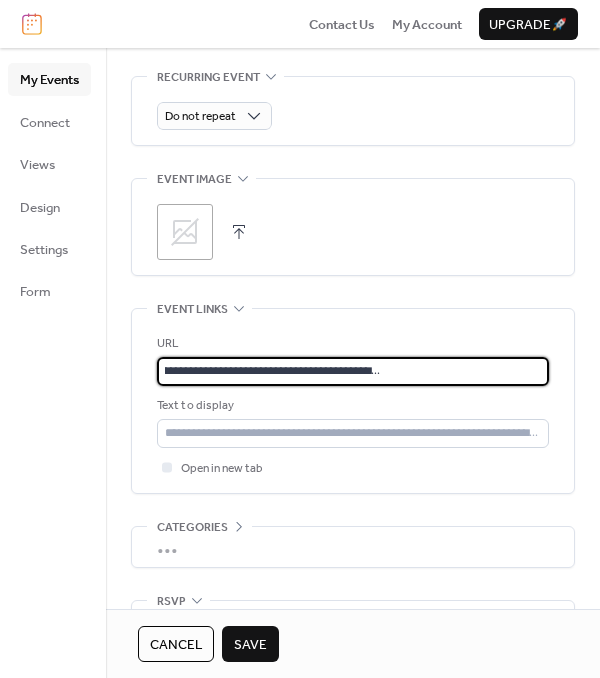 type on "**********" 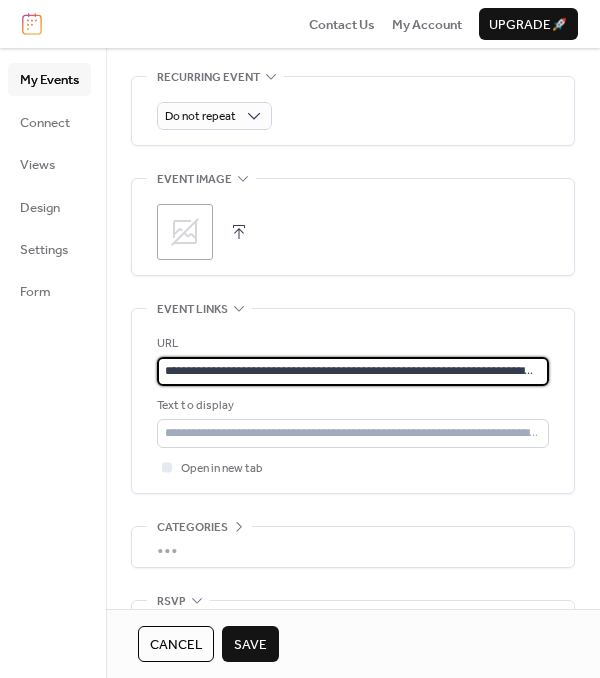 click on "Save" at bounding box center [250, 645] 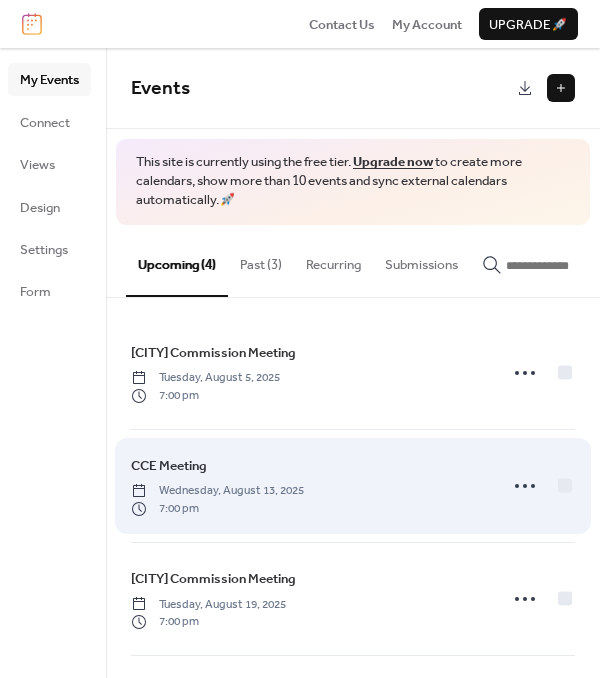 scroll, scrollTop: 0, scrollLeft: 0, axis: both 